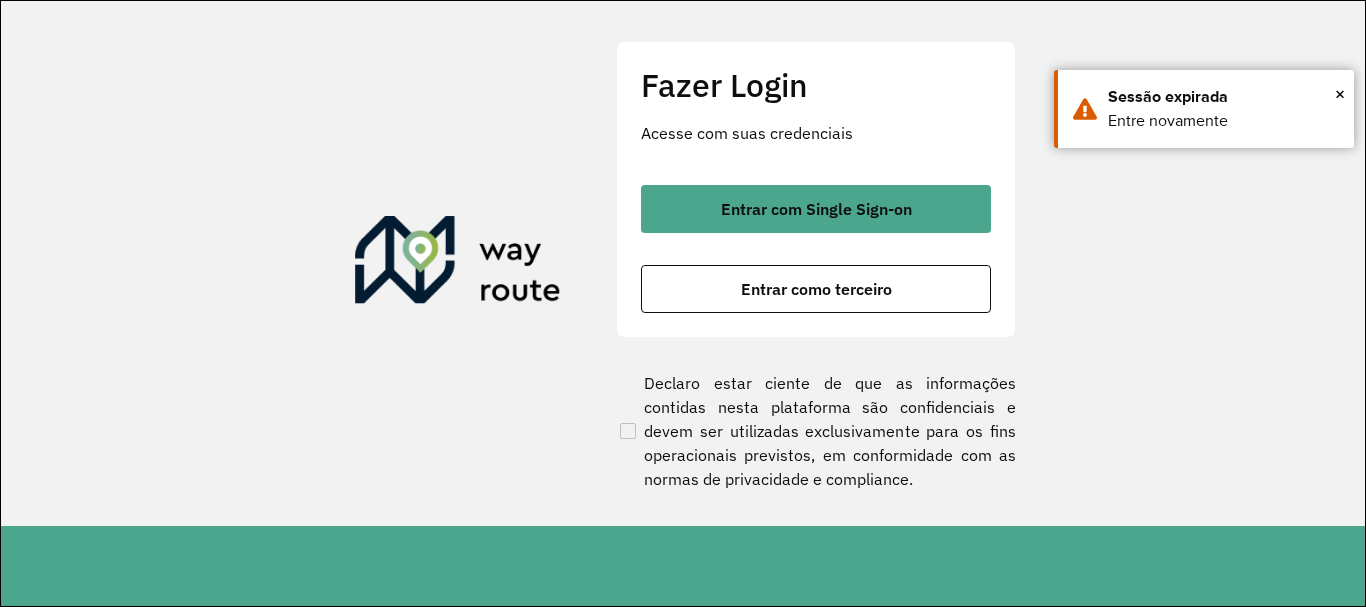 scroll, scrollTop: 0, scrollLeft: 0, axis: both 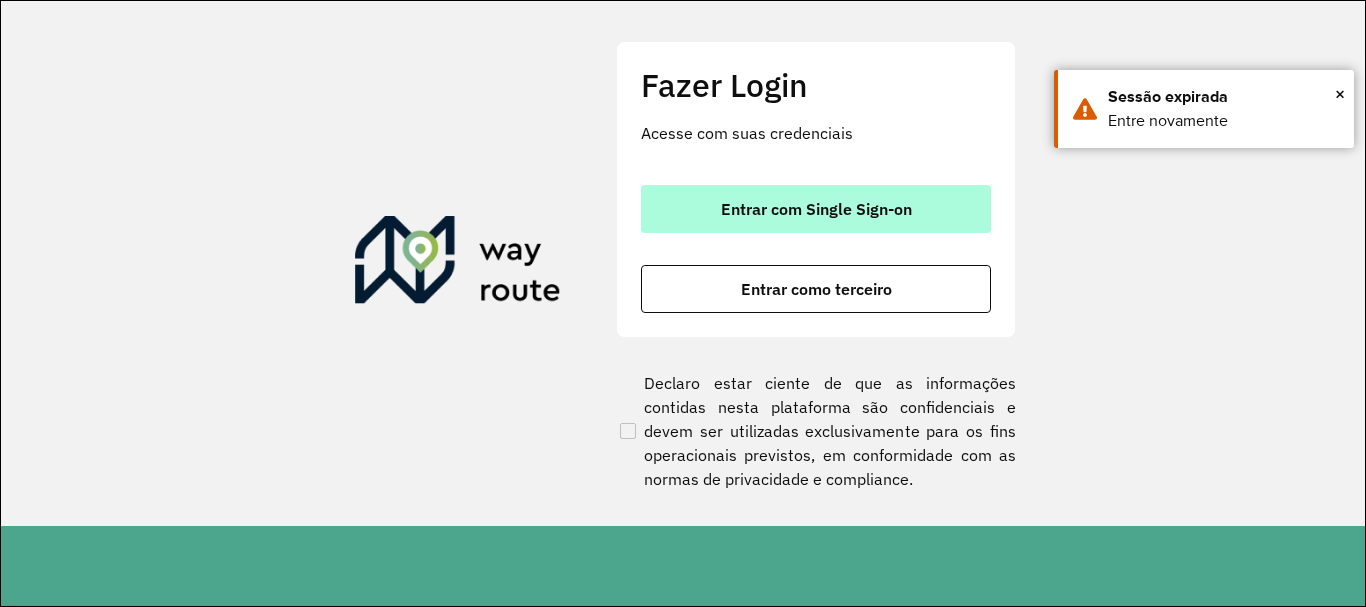 click on "Entrar com Single Sign-on" at bounding box center [816, 209] 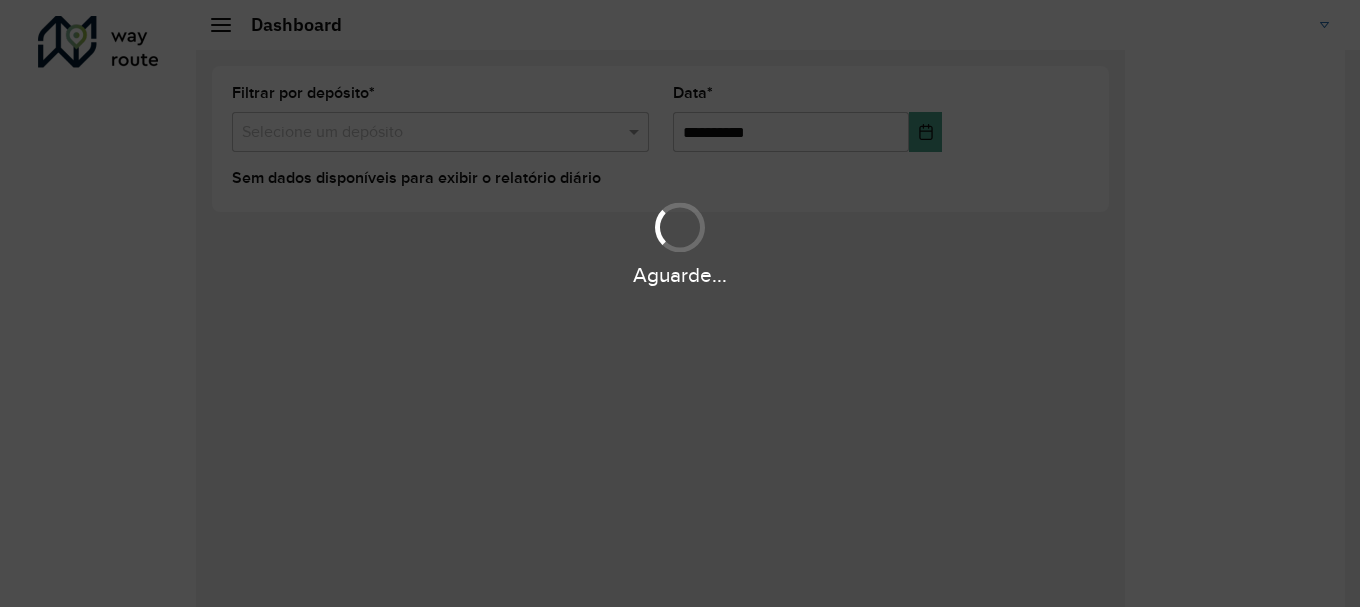 scroll, scrollTop: 0, scrollLeft: 0, axis: both 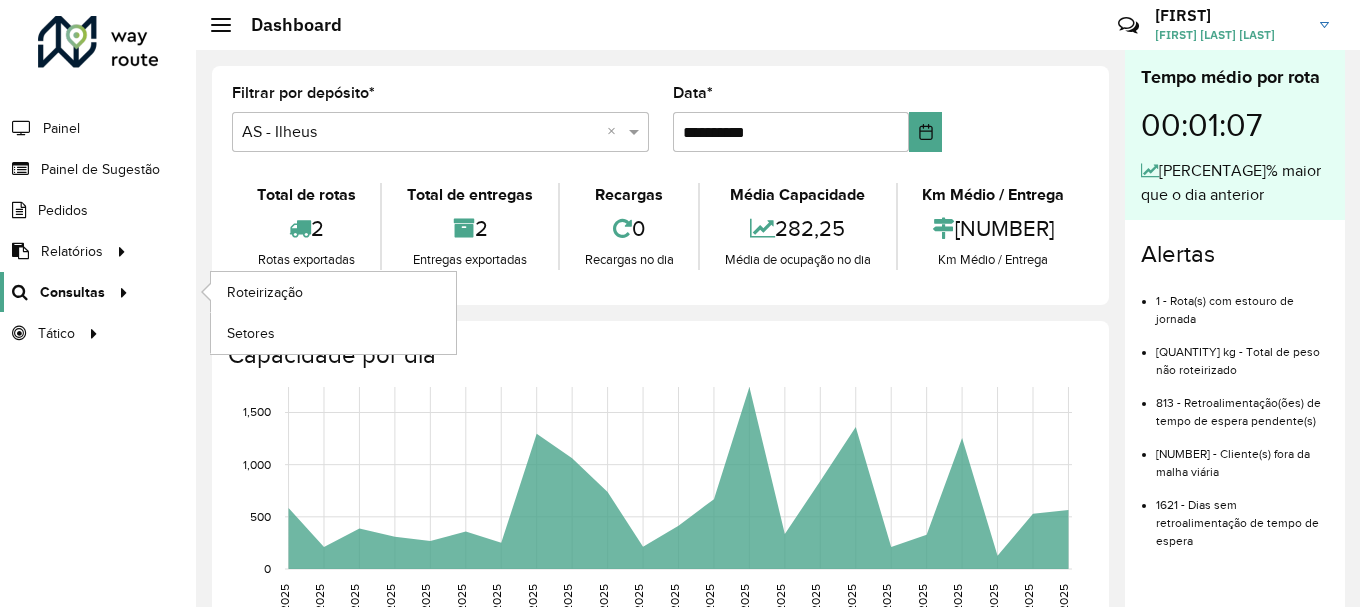 click on "Consultas" 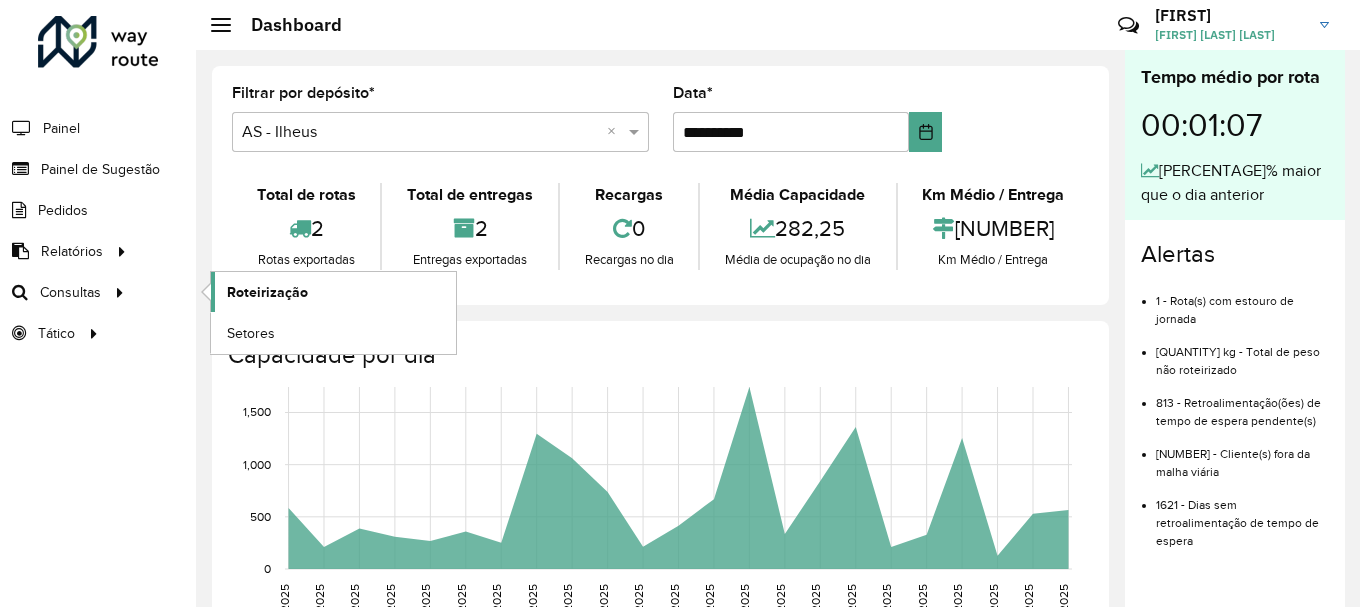 click on "Roteirização" 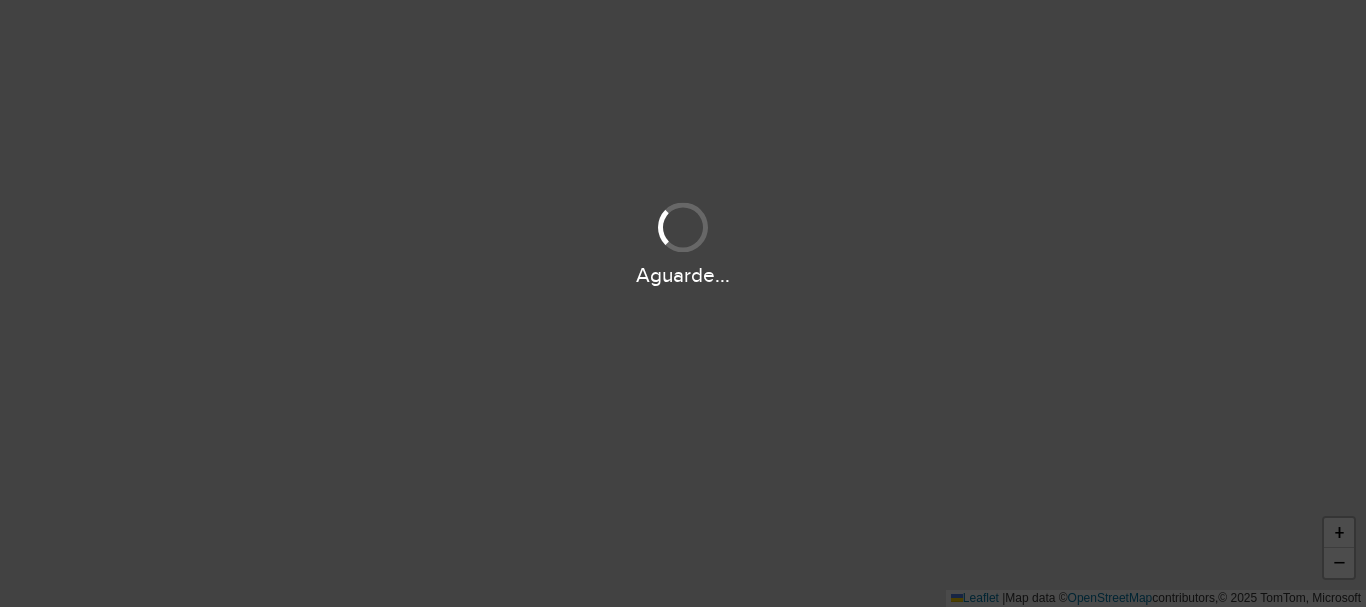 scroll, scrollTop: 0, scrollLeft: 0, axis: both 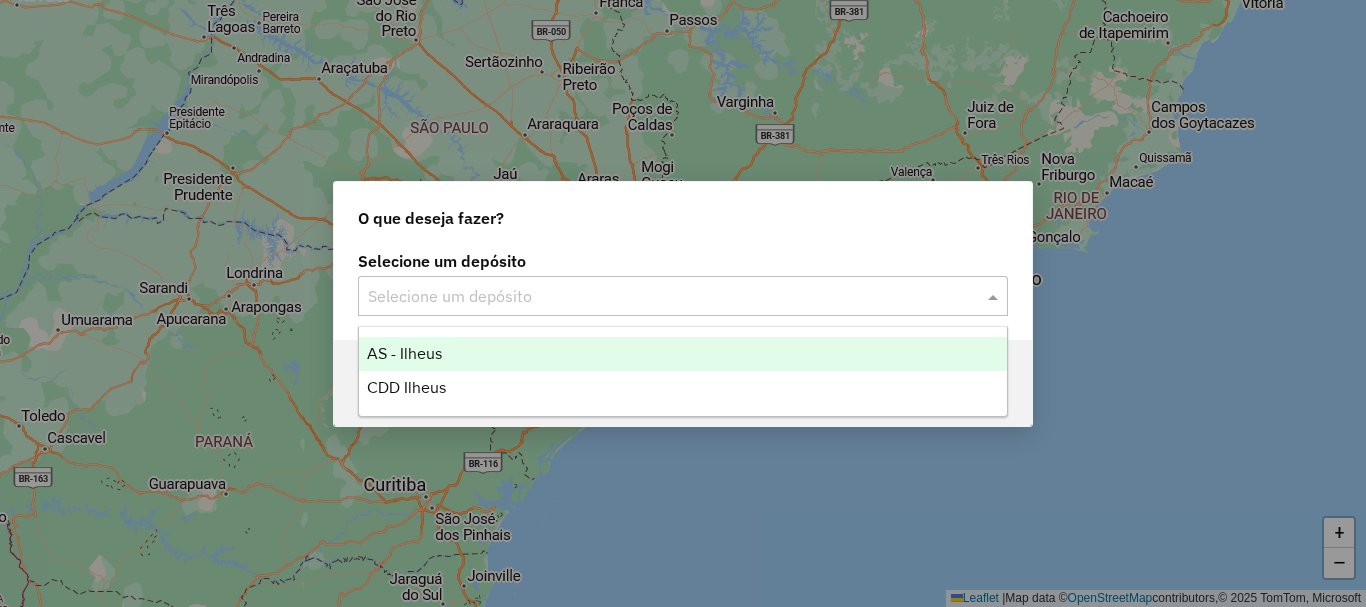 click 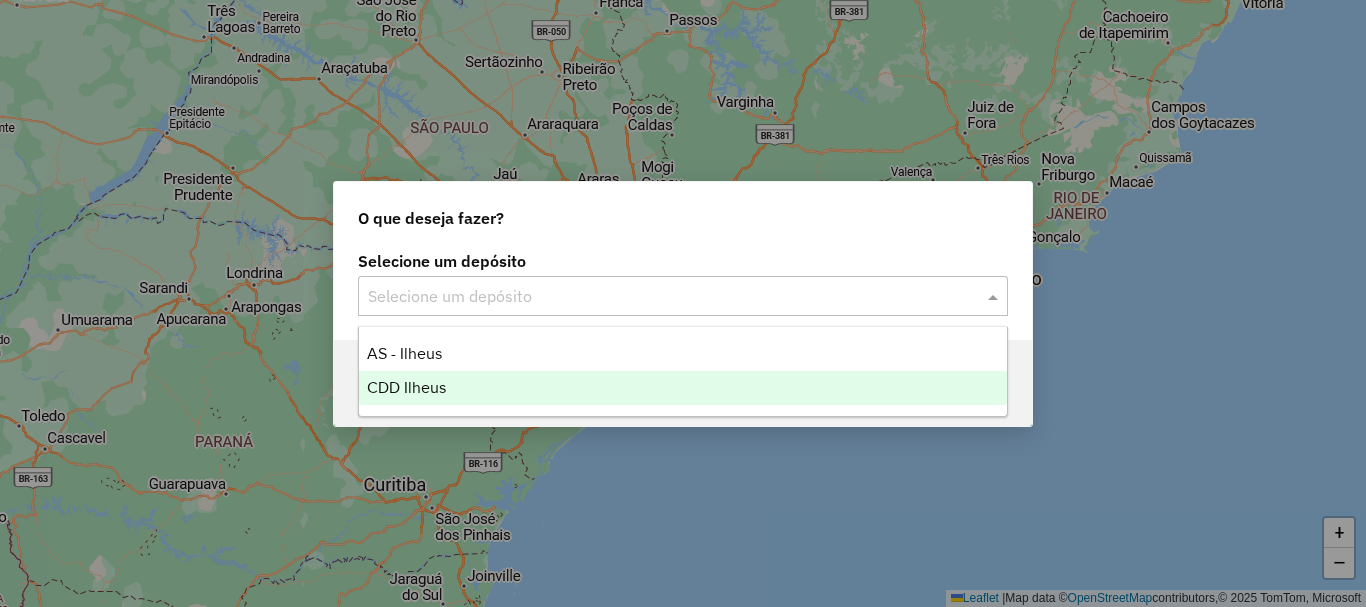 click on "CDD Ilheus" at bounding box center [406, 387] 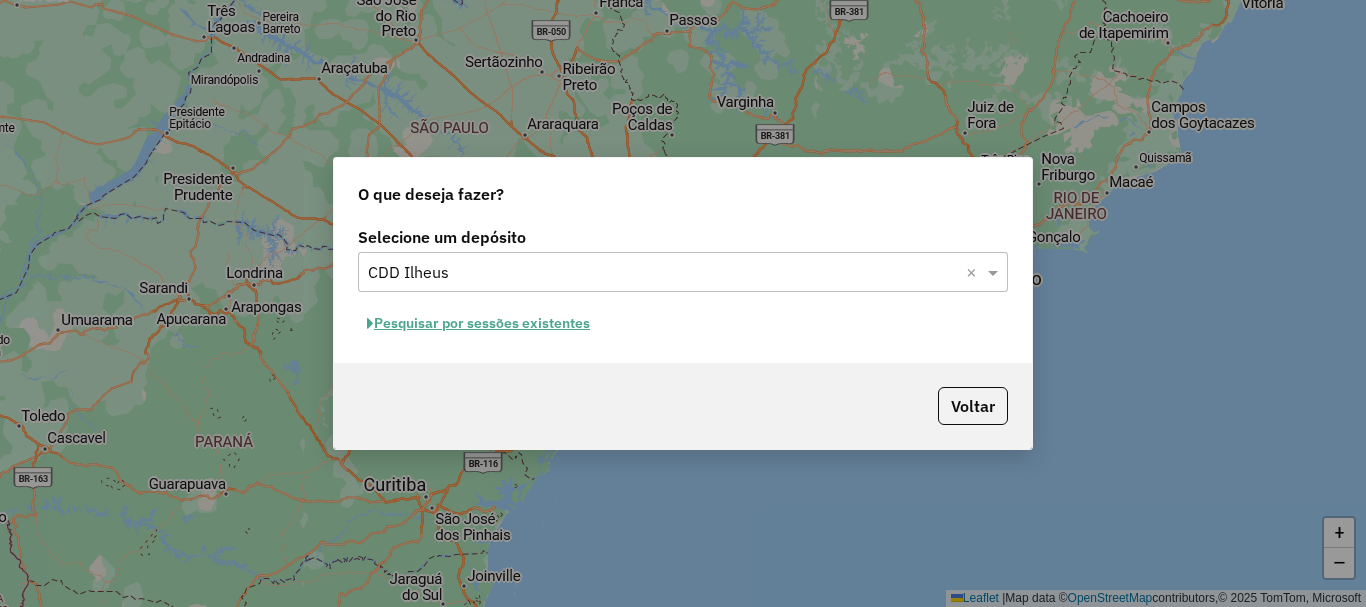 click on "Pesquisar por sessões existentes" 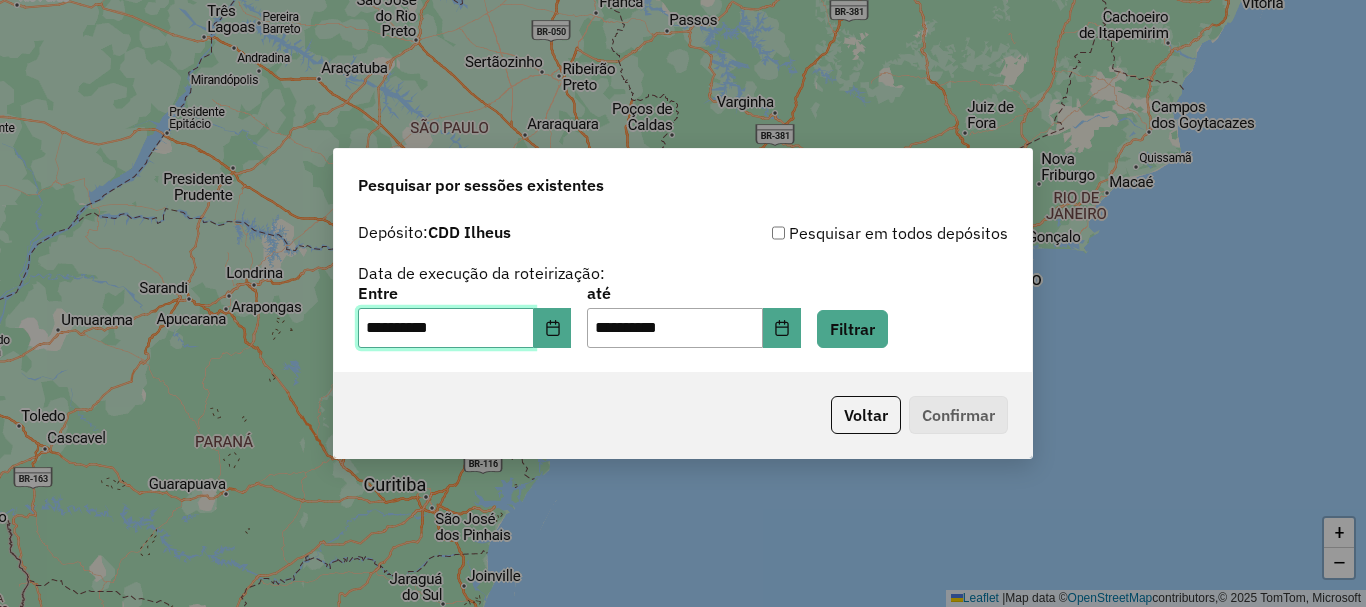 click on "**********" at bounding box center (446, 328) 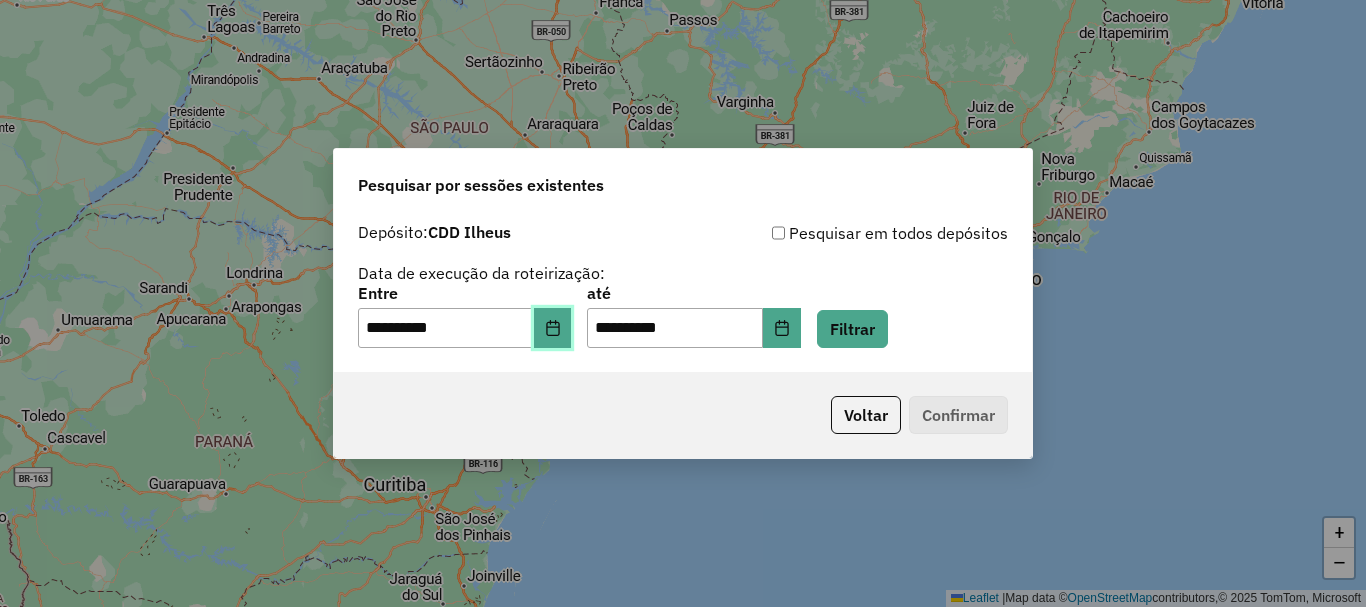 click at bounding box center [553, 328] 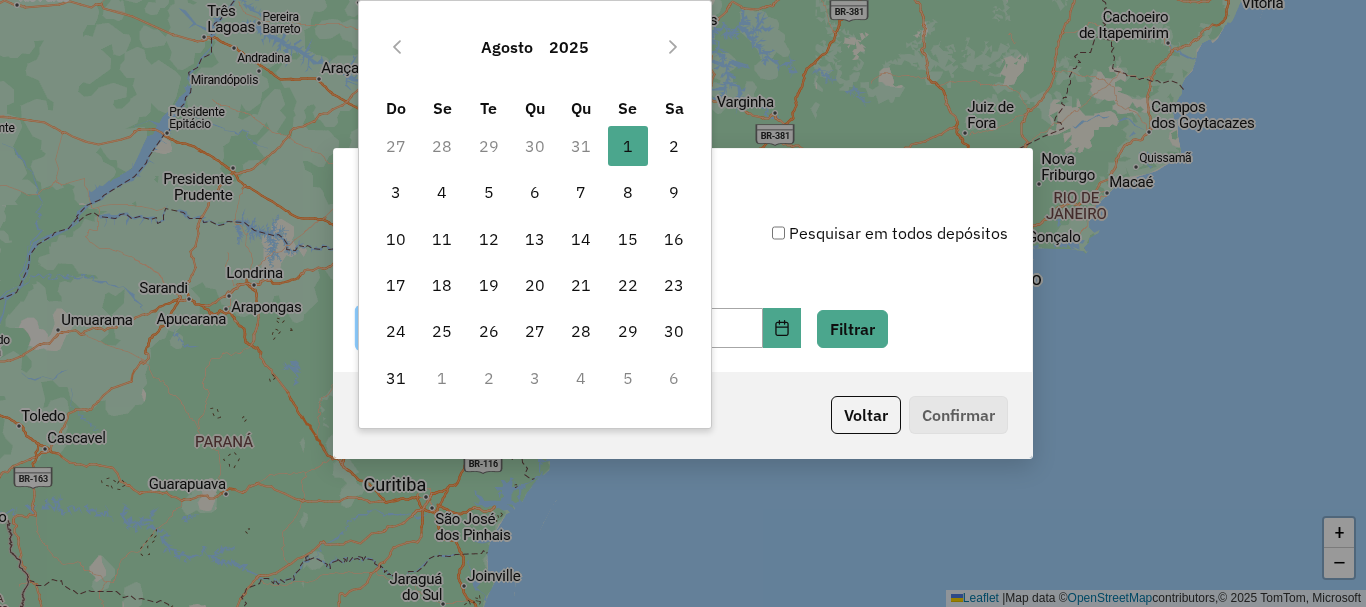click on "31" at bounding box center (581, 146) 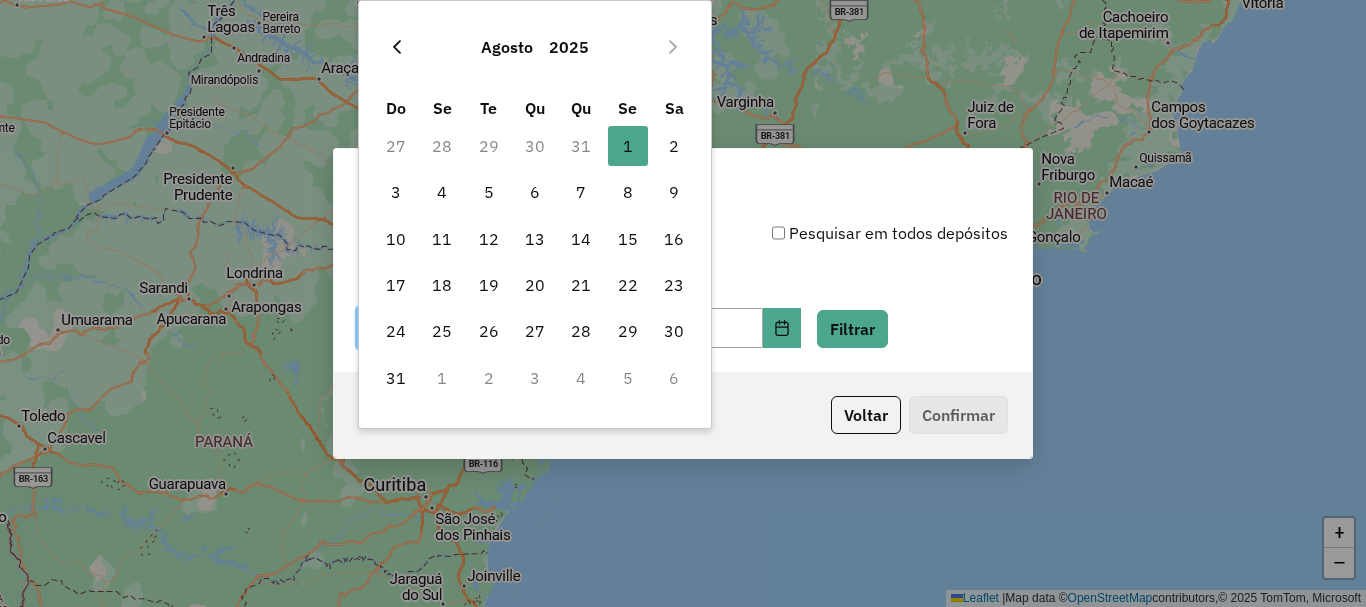 click 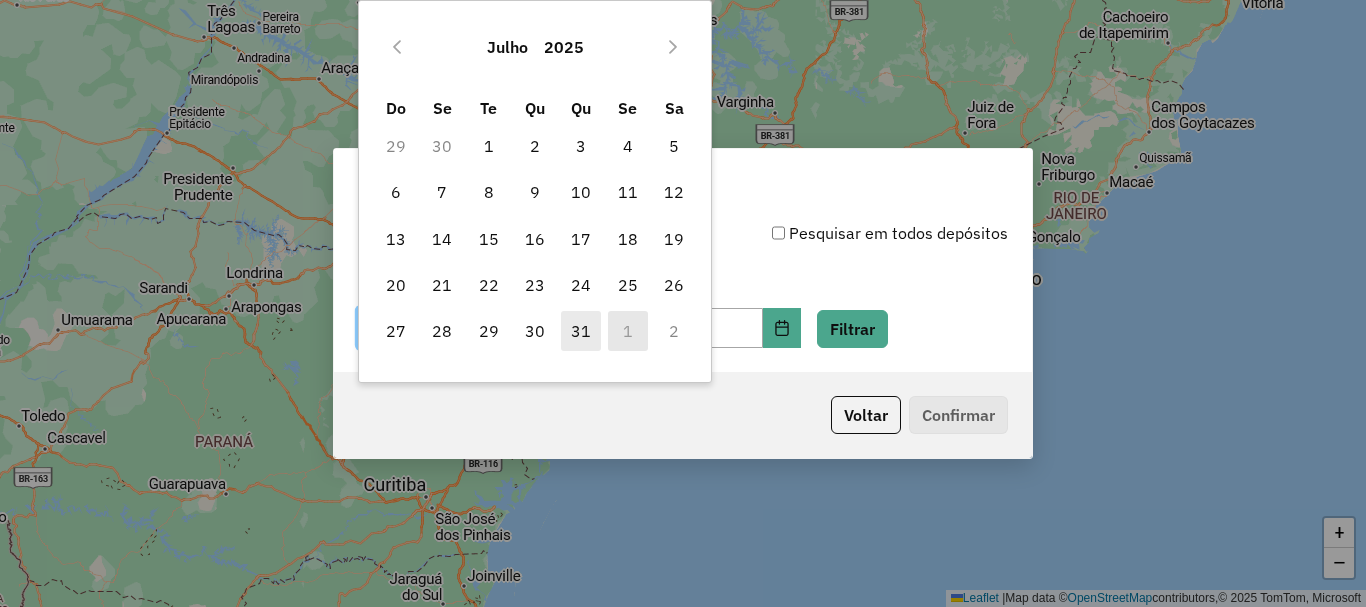 click on "31" at bounding box center [581, 331] 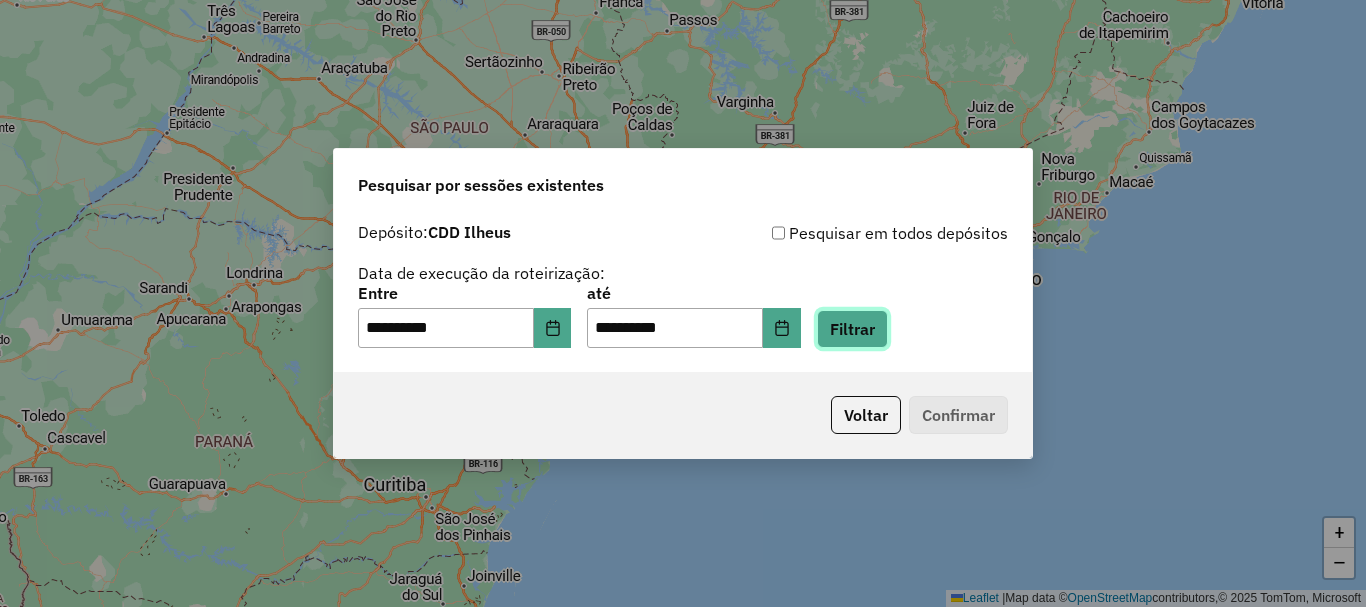 click on "Filtrar" 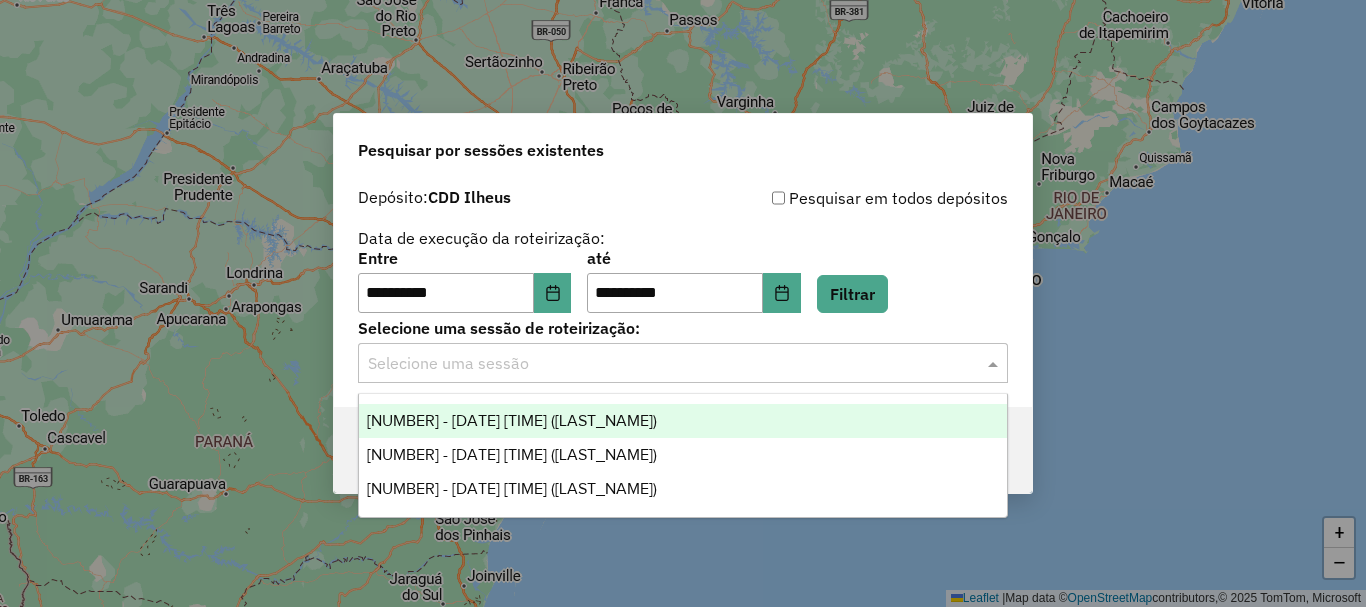 click 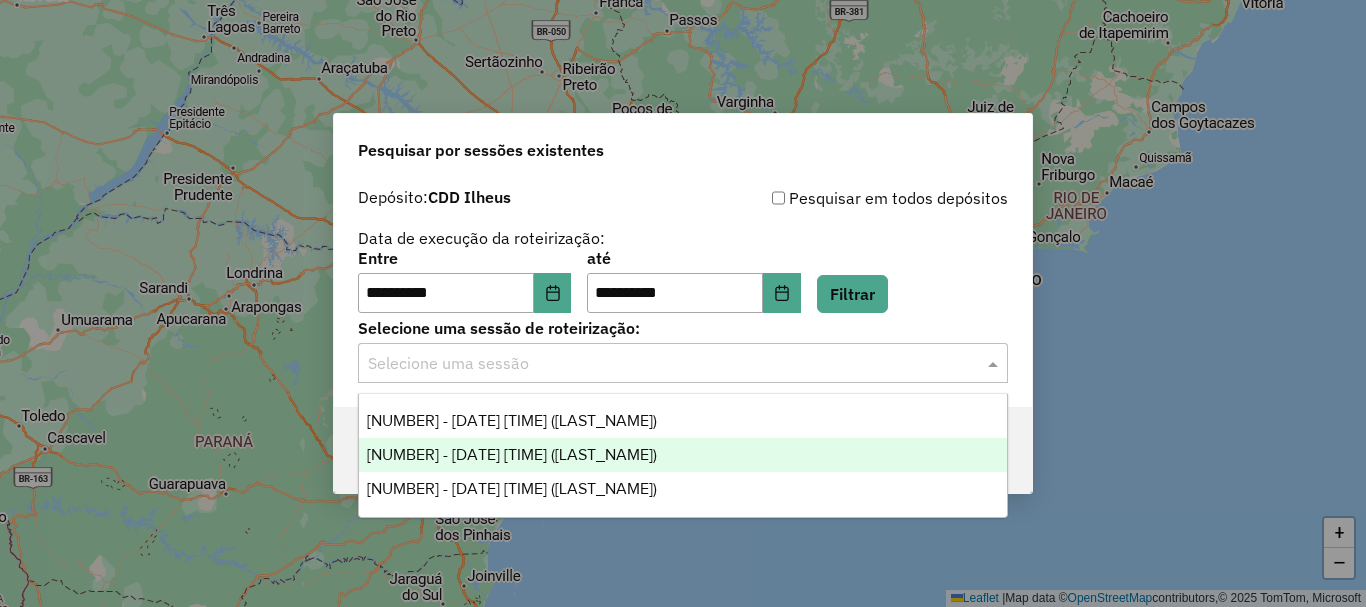 click on "1220938 - 31/07/2025 19:02 (Rota)" at bounding box center [512, 454] 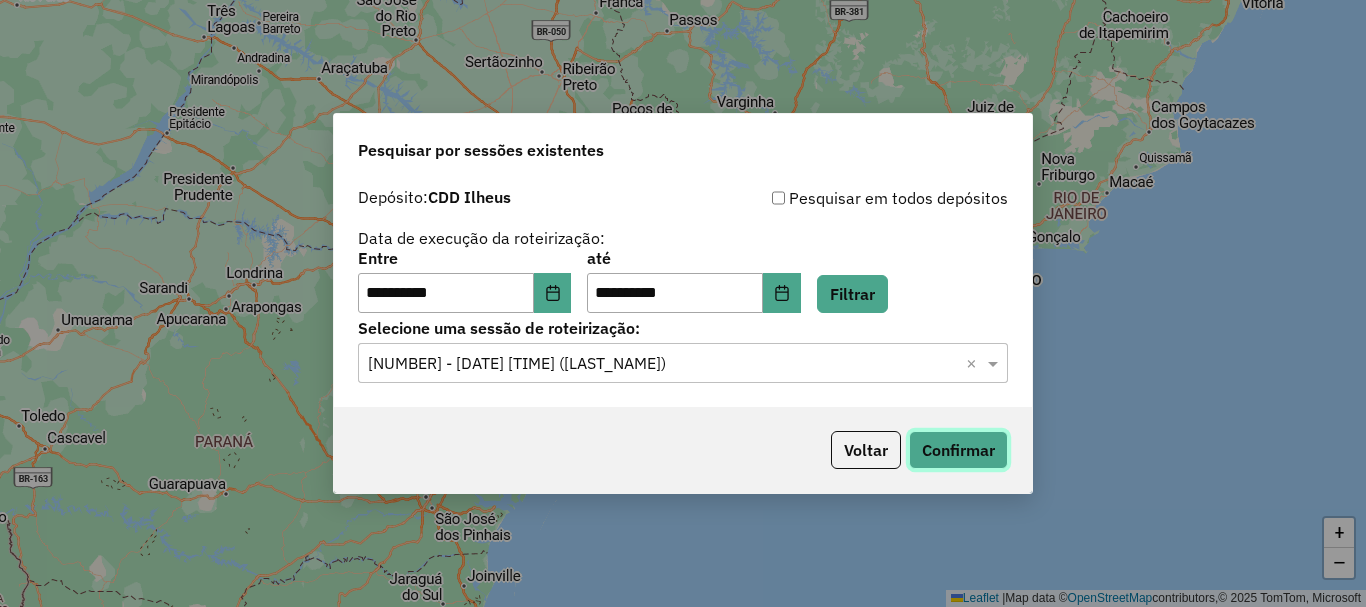 click on "Confirmar" 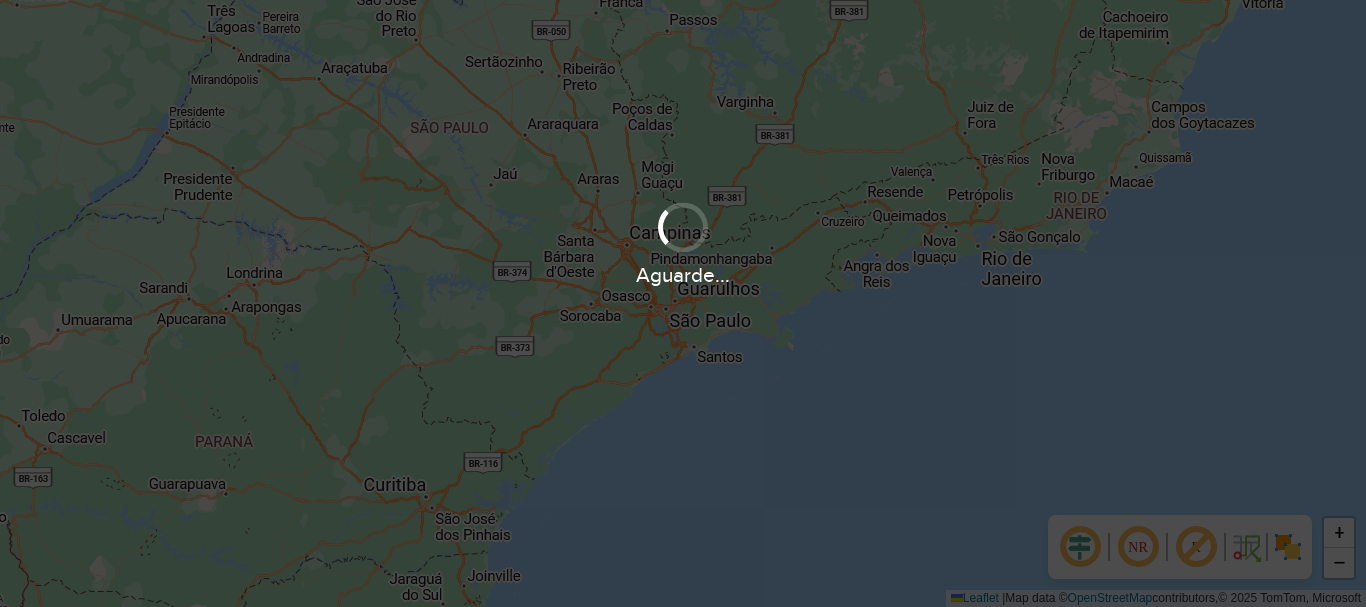 scroll, scrollTop: 0, scrollLeft: 0, axis: both 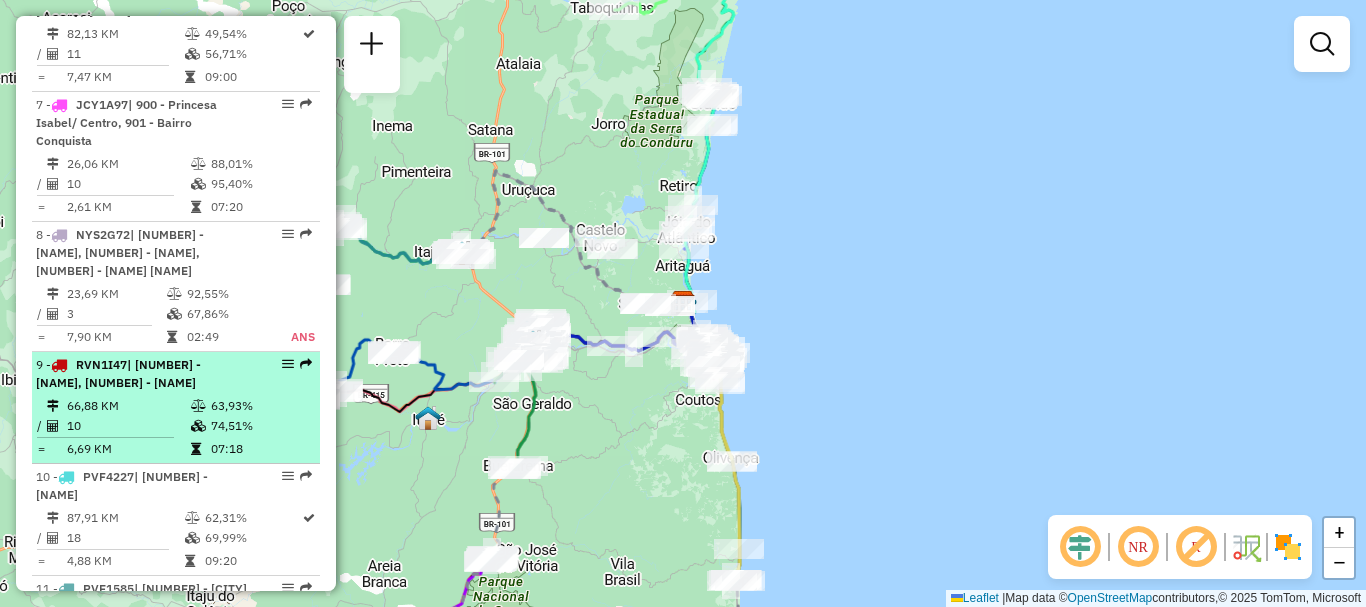 drag, startPoint x: 185, startPoint y: 394, endPoint x: 139, endPoint y: 393, distance: 46.010868 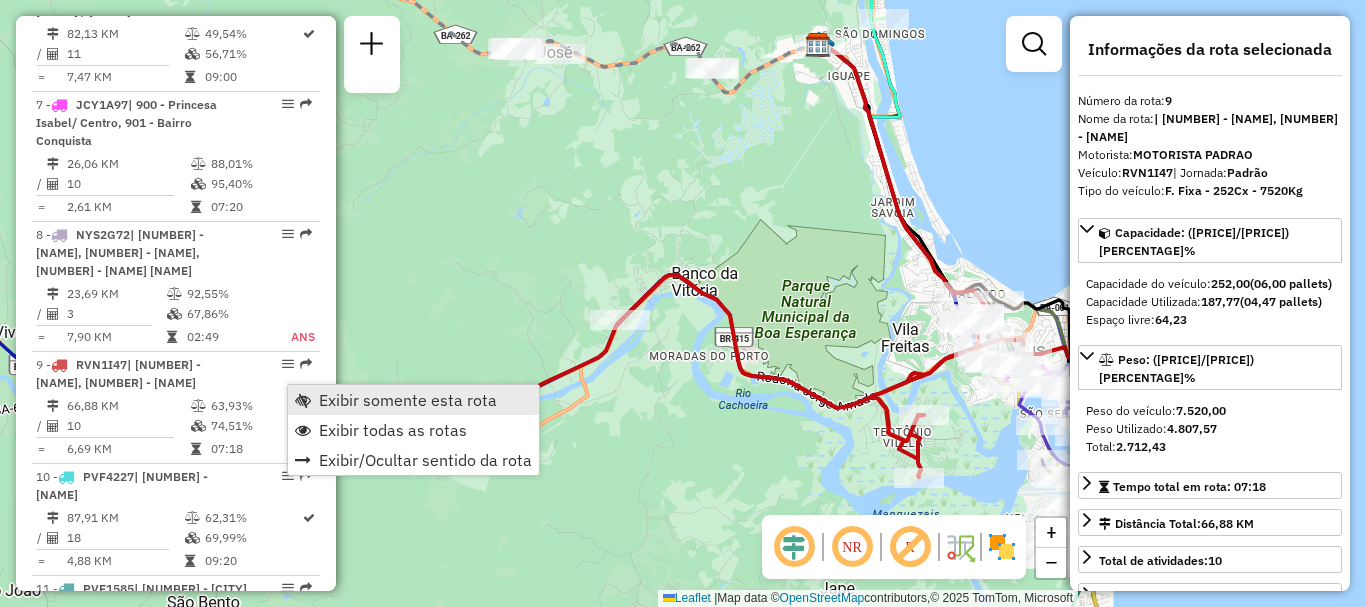 click on "Exibir somente esta rota" at bounding box center (408, 400) 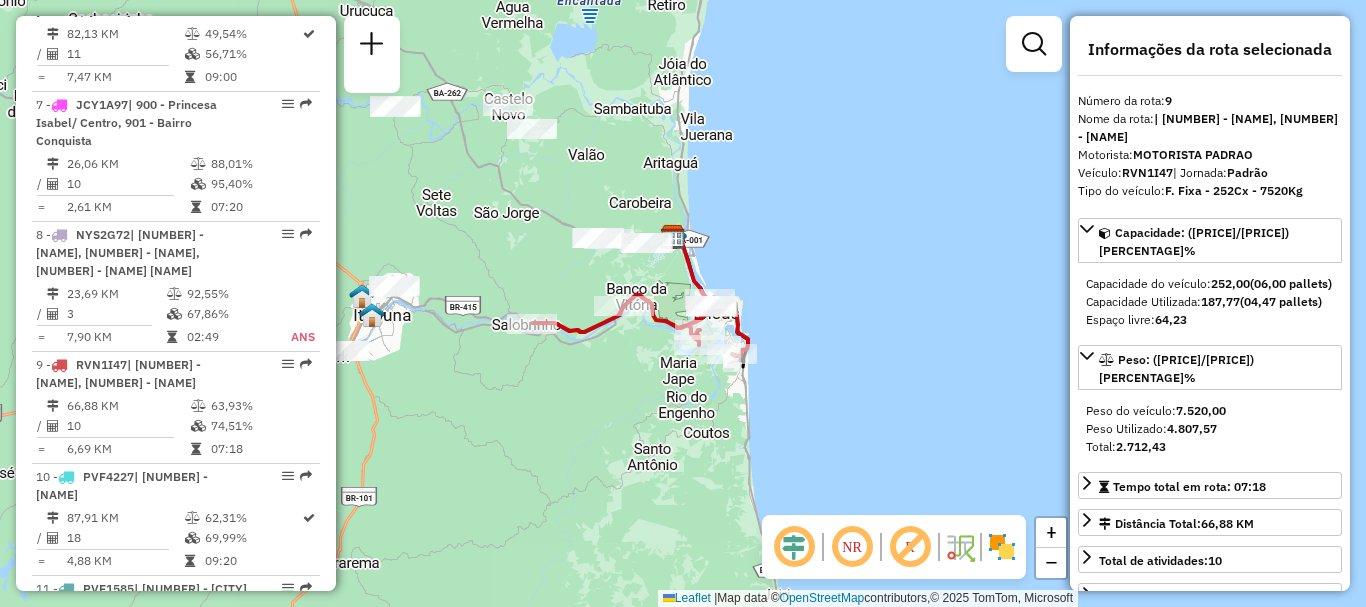 drag, startPoint x: 923, startPoint y: 301, endPoint x: 774, endPoint y: 236, distance: 162.56076 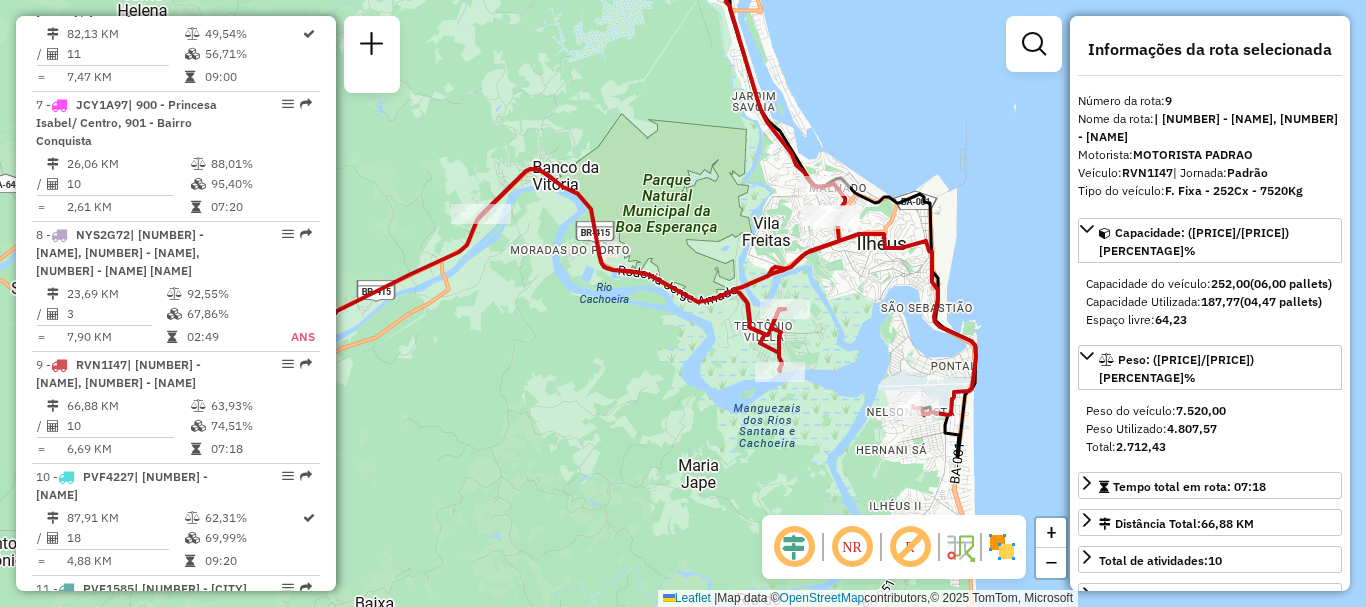 drag, startPoint x: 638, startPoint y: 301, endPoint x: 717, endPoint y: 218, distance: 114.58621 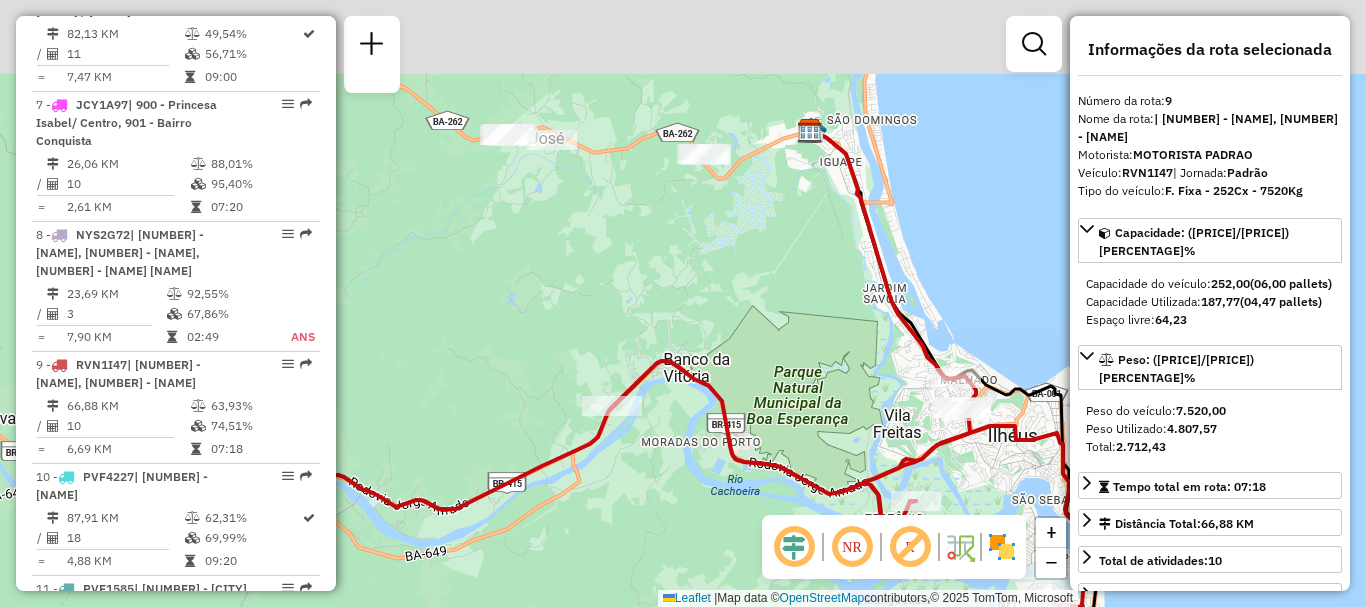 drag, startPoint x: 654, startPoint y: 201, endPoint x: 785, endPoint y: 393, distance: 232.43279 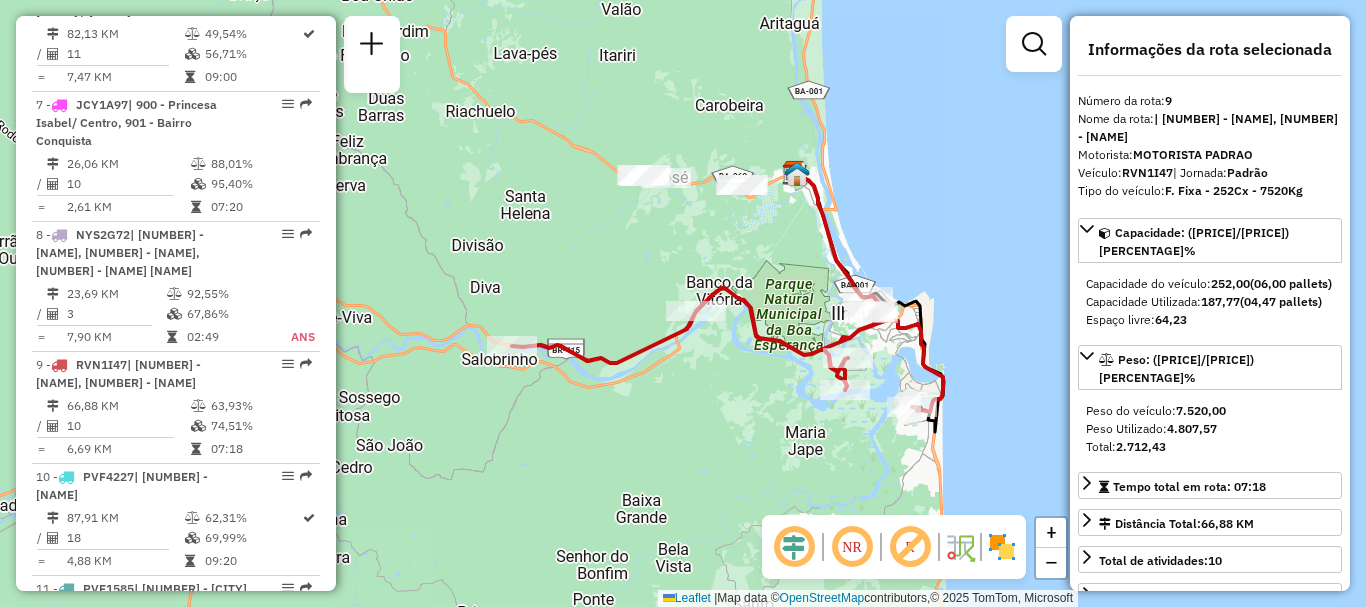 drag, startPoint x: 617, startPoint y: 290, endPoint x: 523, endPoint y: 283, distance: 94.26028 